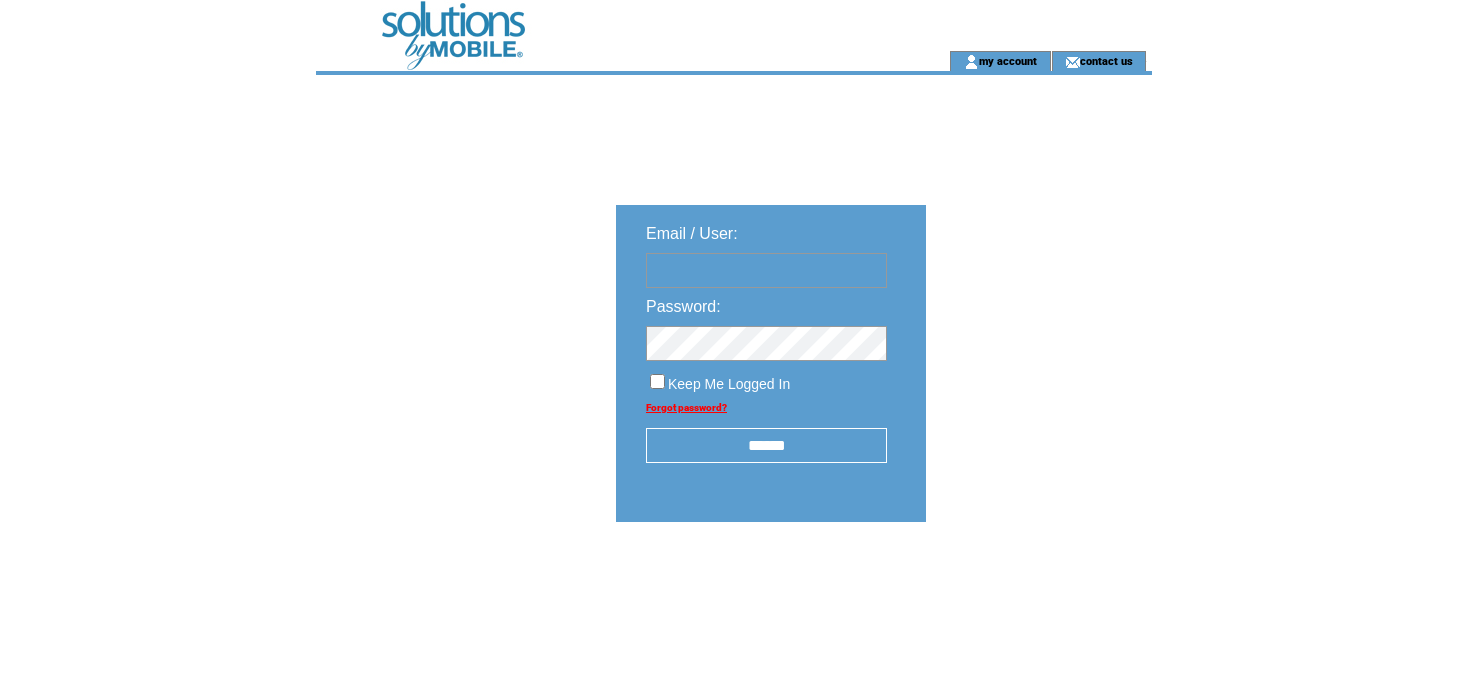 scroll, scrollTop: 0, scrollLeft: 0, axis: both 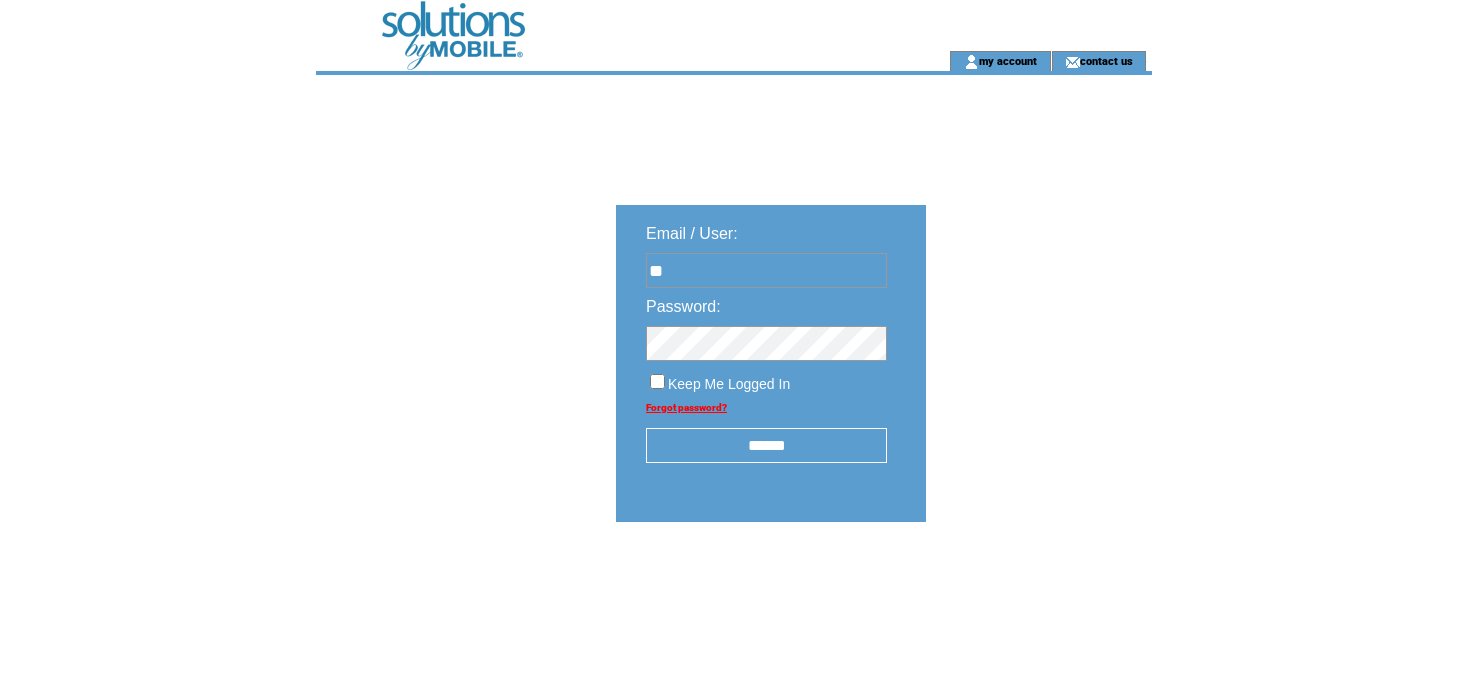 type on "**********" 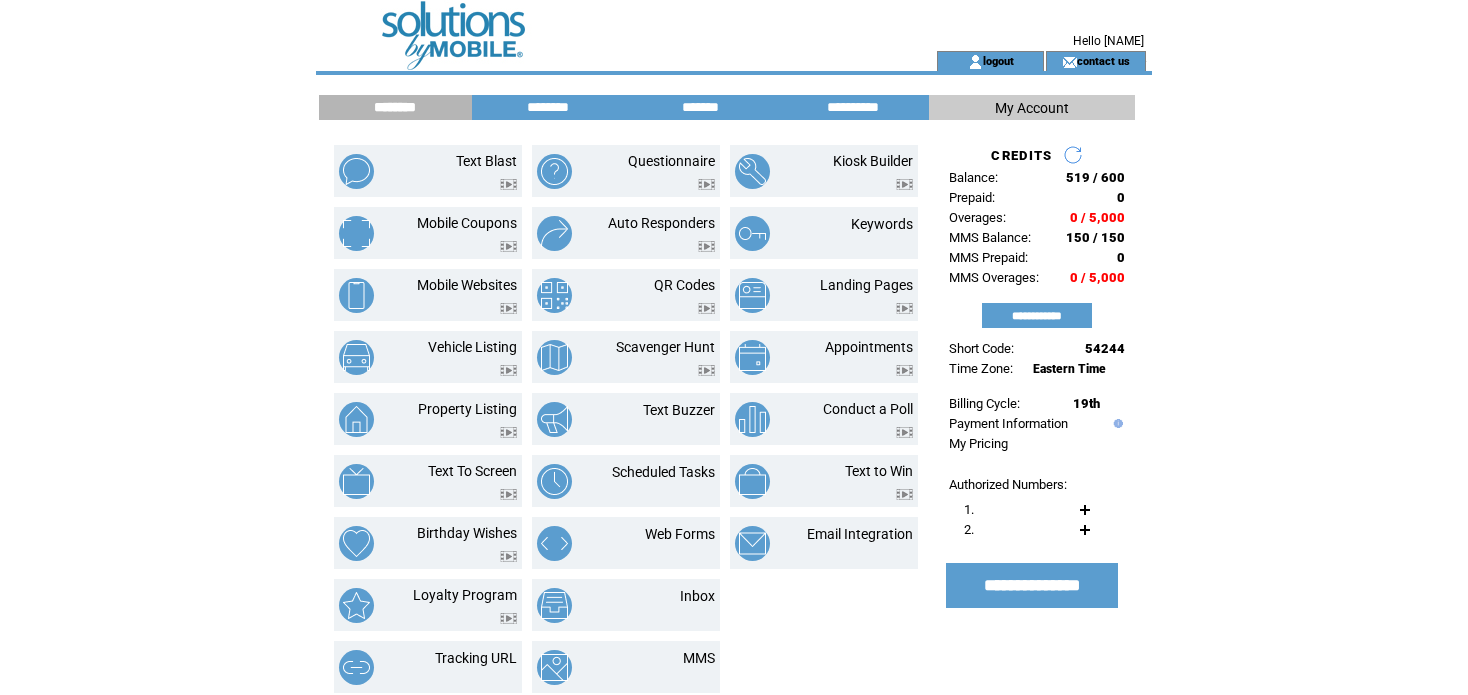 scroll, scrollTop: 0, scrollLeft: 0, axis: both 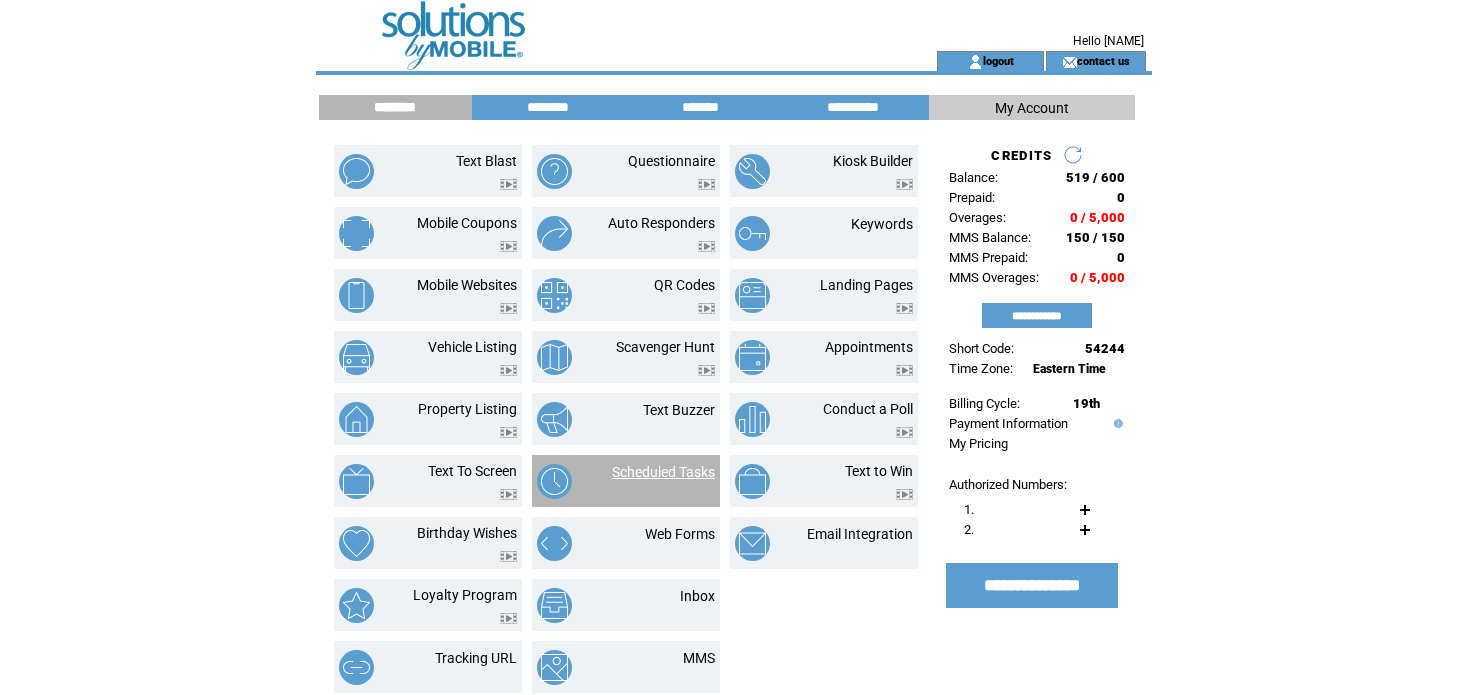 click on "Scheduled Tasks" at bounding box center (663, 472) 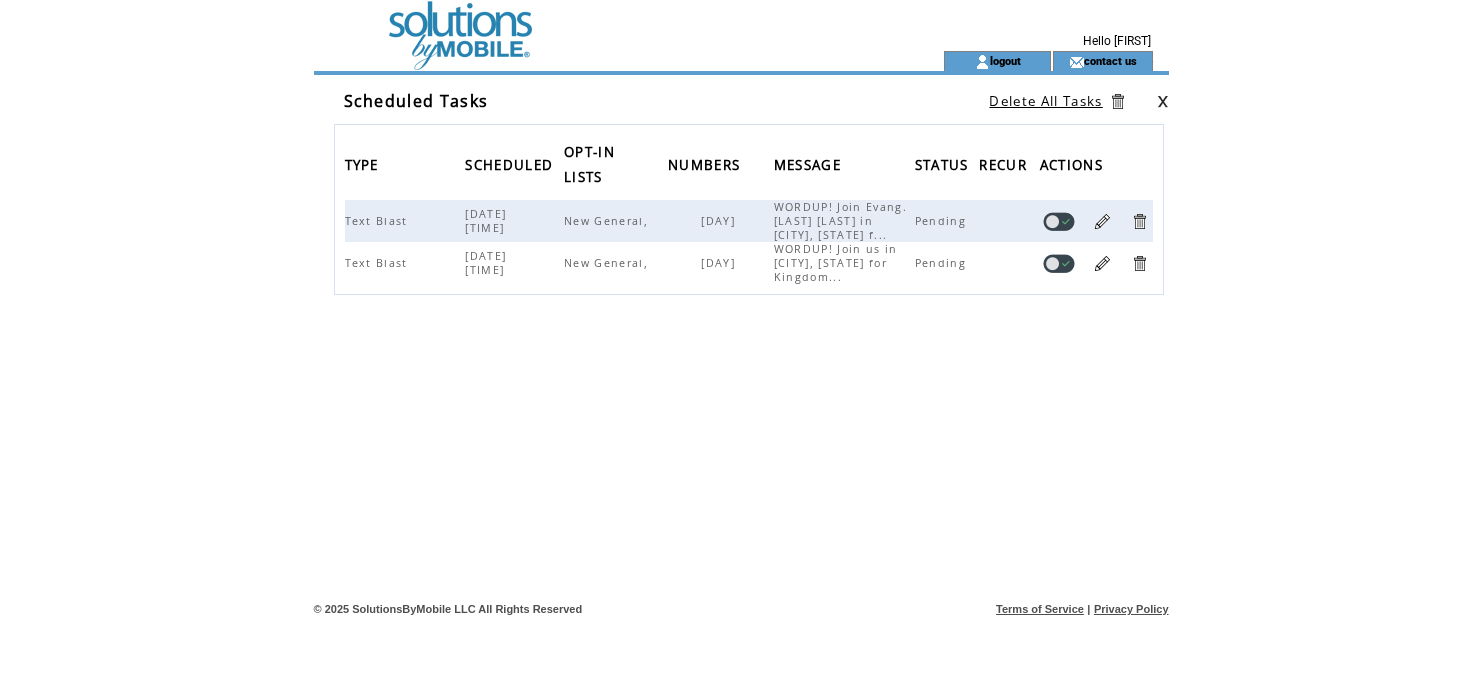 scroll, scrollTop: 0, scrollLeft: 0, axis: both 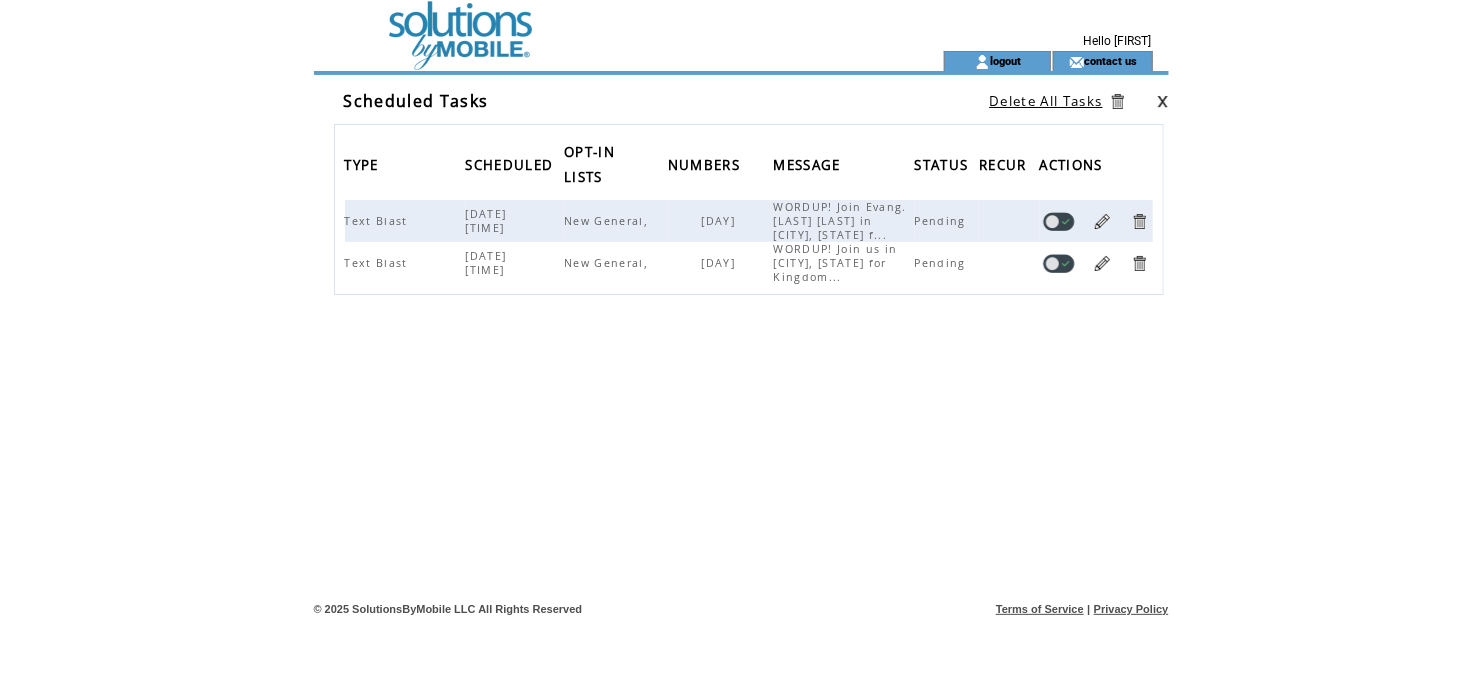 click at bounding box center [1102, 221] 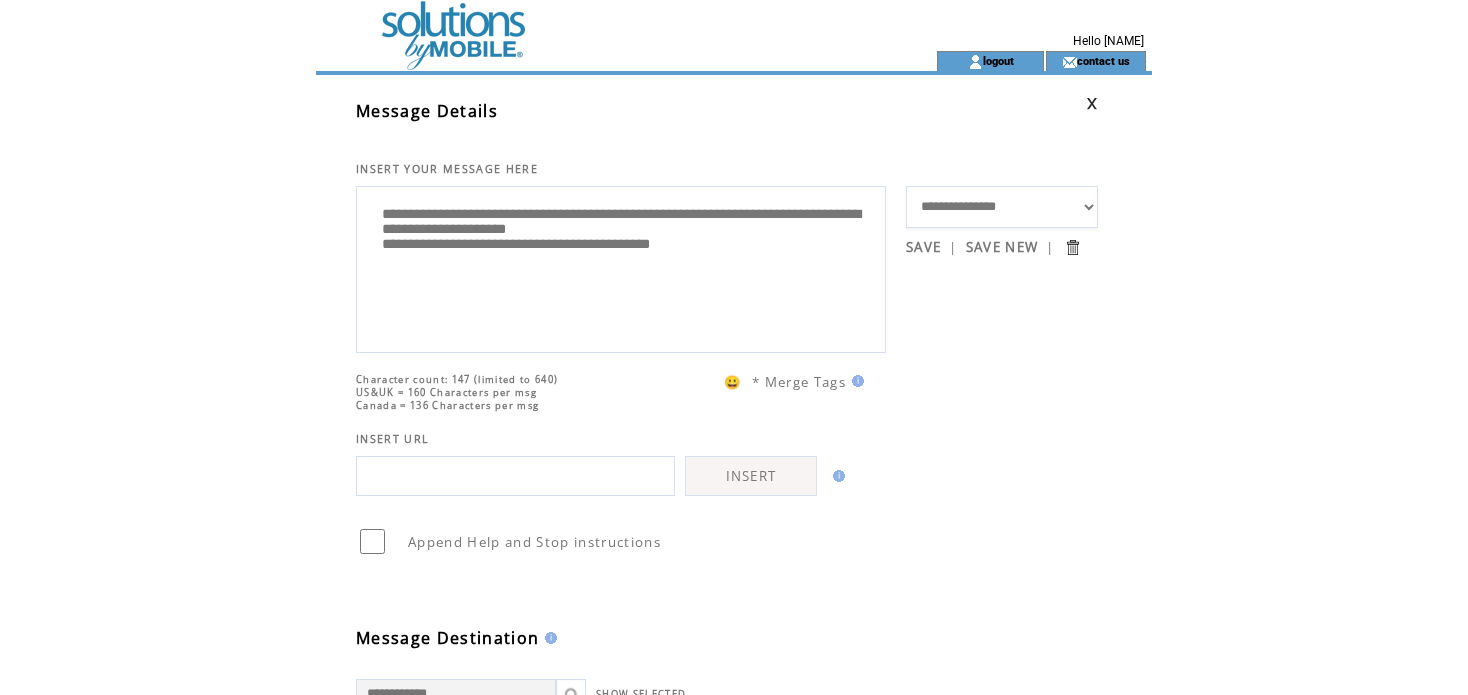 scroll, scrollTop: 0, scrollLeft: 0, axis: both 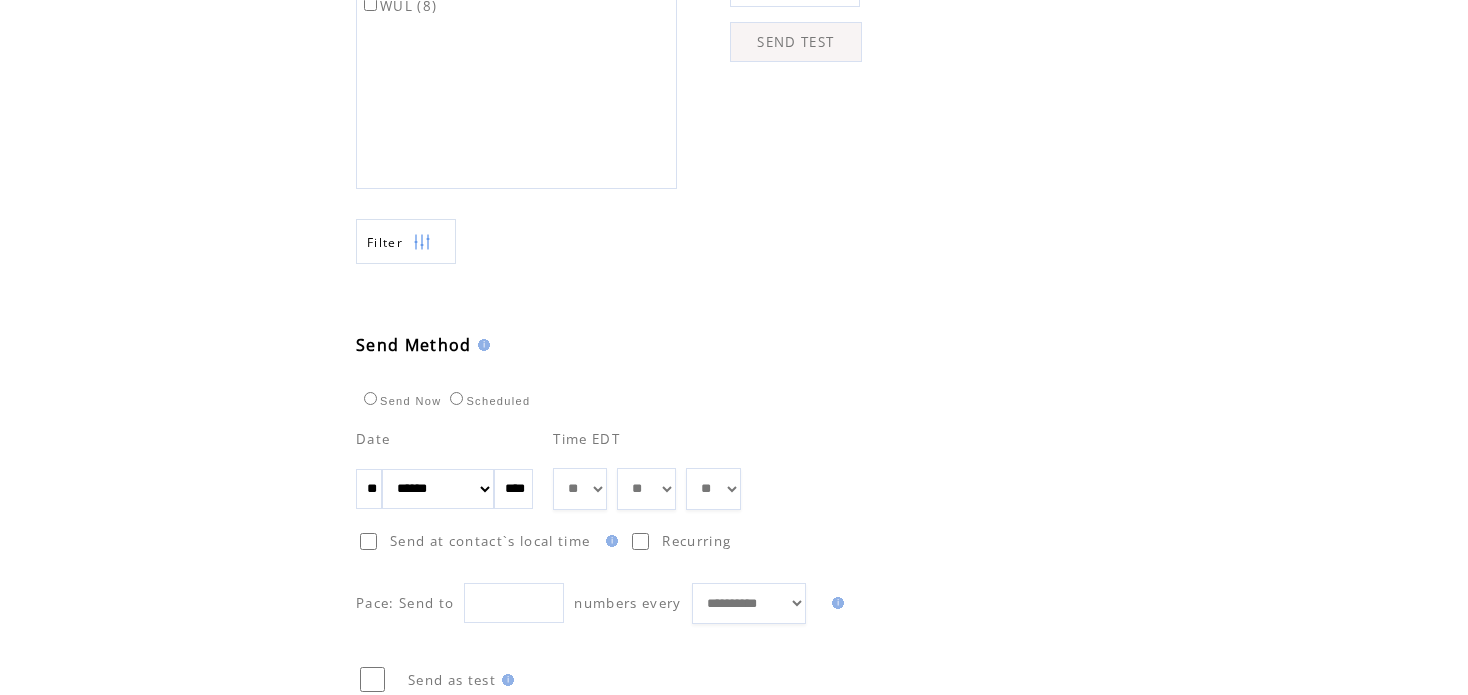 type on "**********" 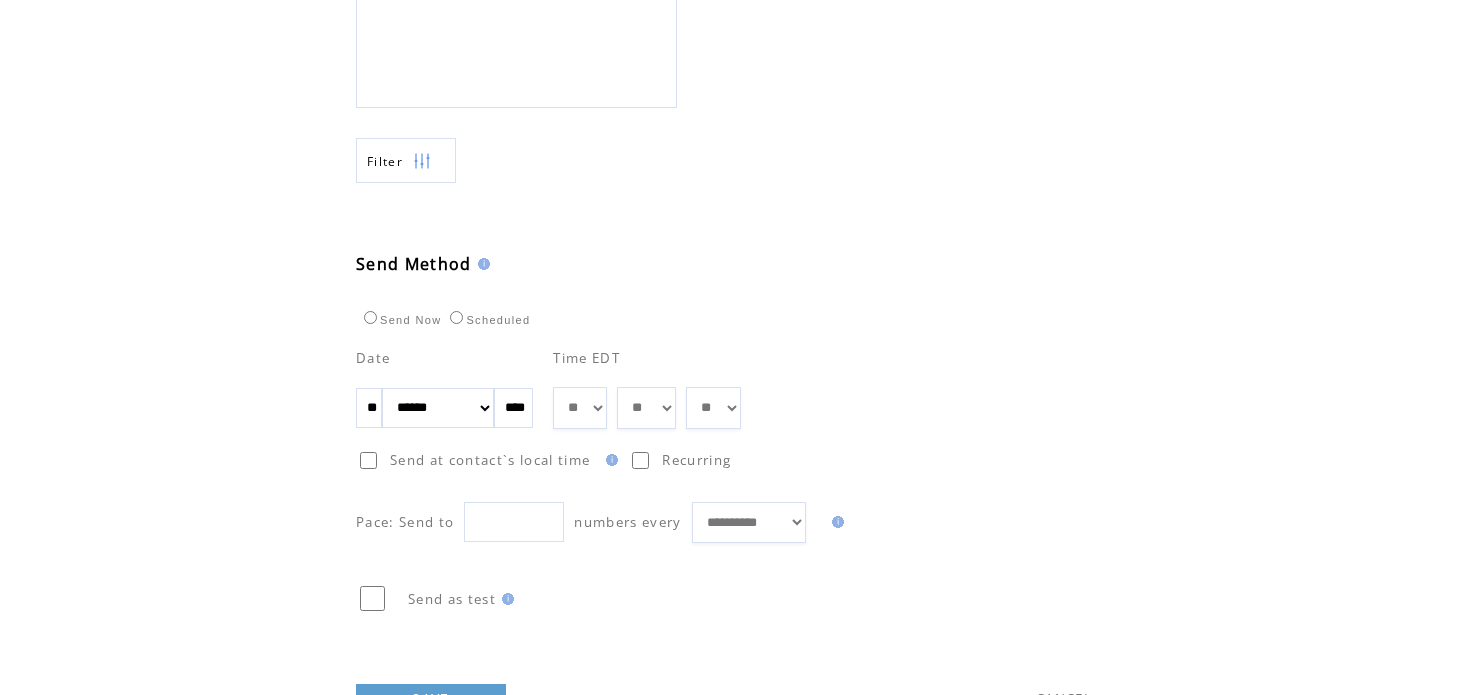 scroll, scrollTop: 956, scrollLeft: 0, axis: vertical 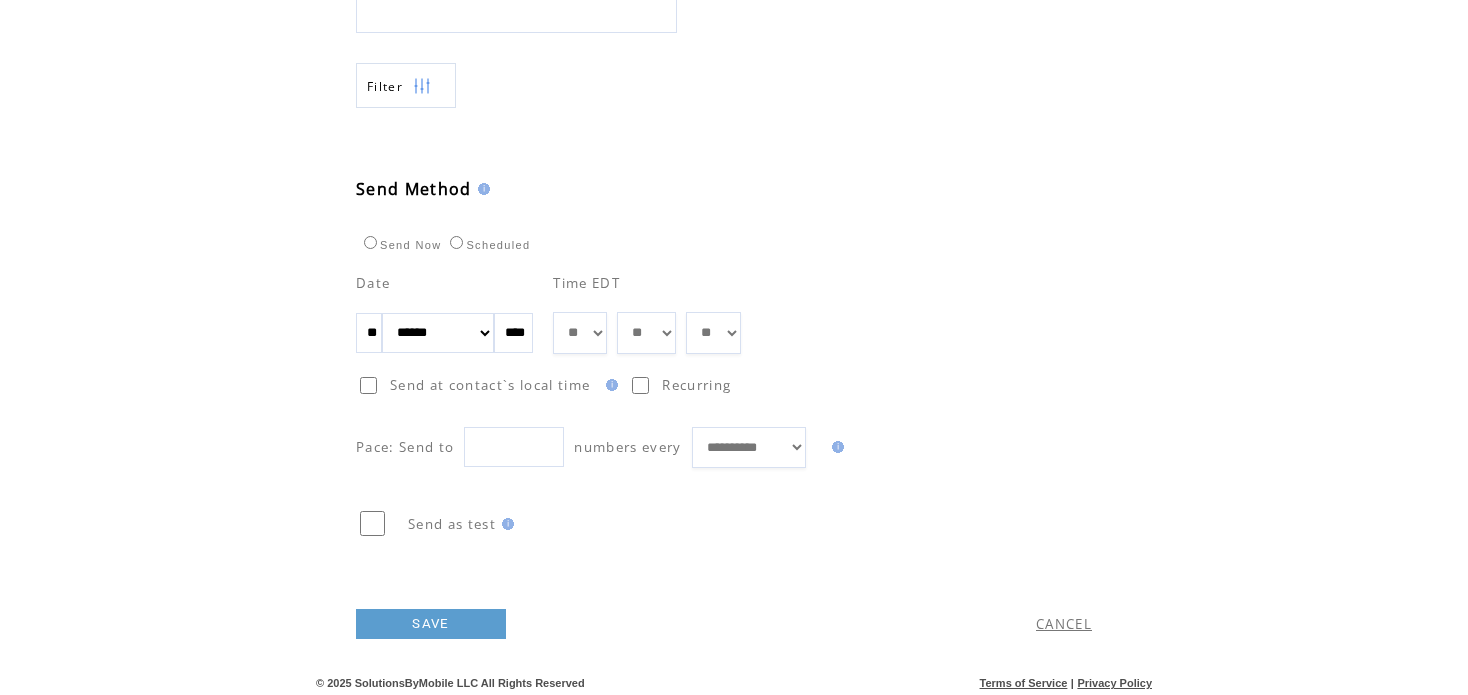 type on "**" 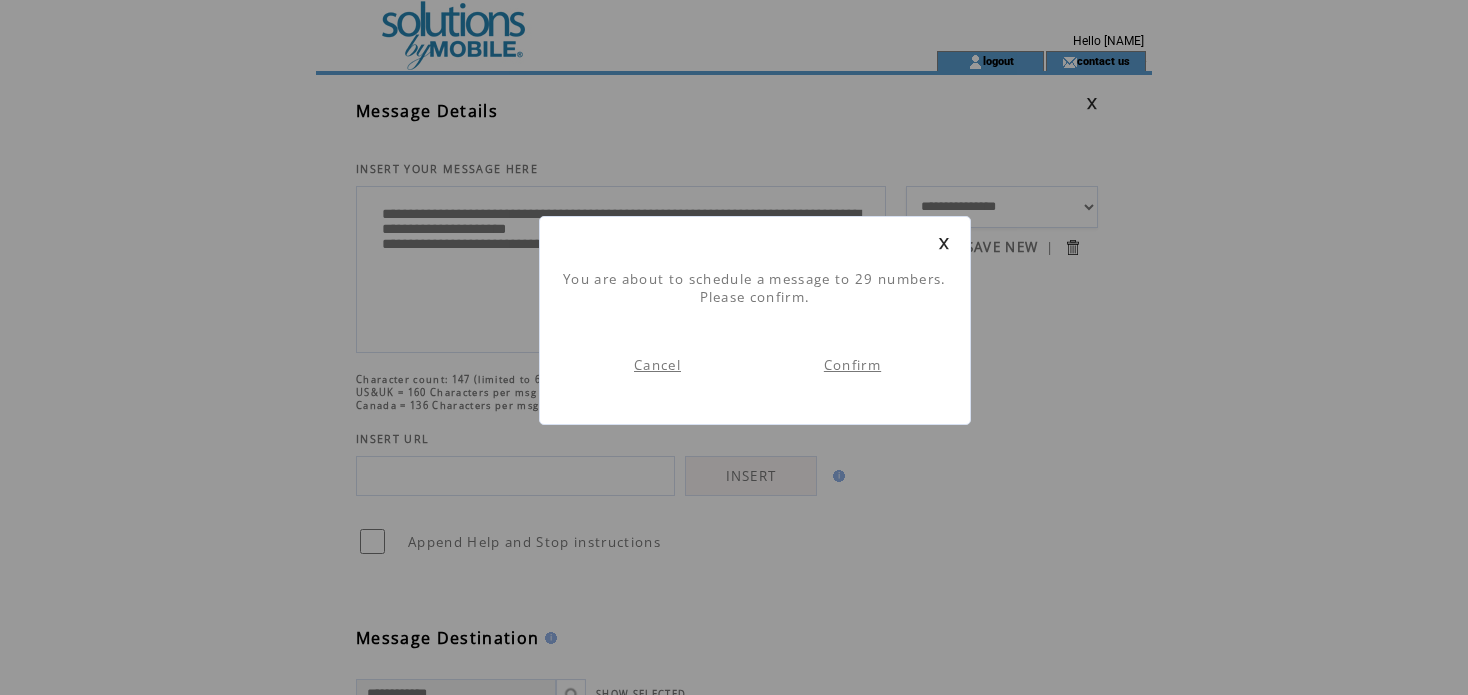 scroll, scrollTop: 0, scrollLeft: 0, axis: both 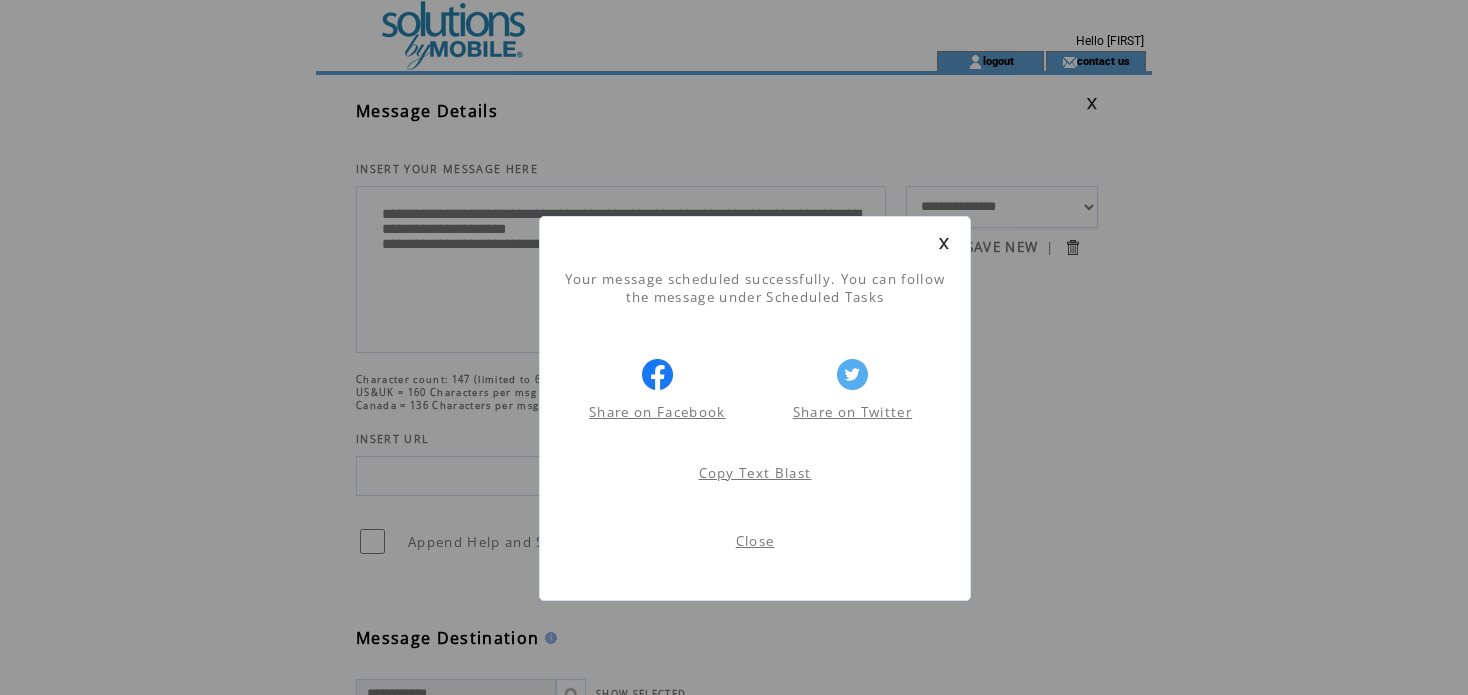 click on "Close" at bounding box center [755, 541] 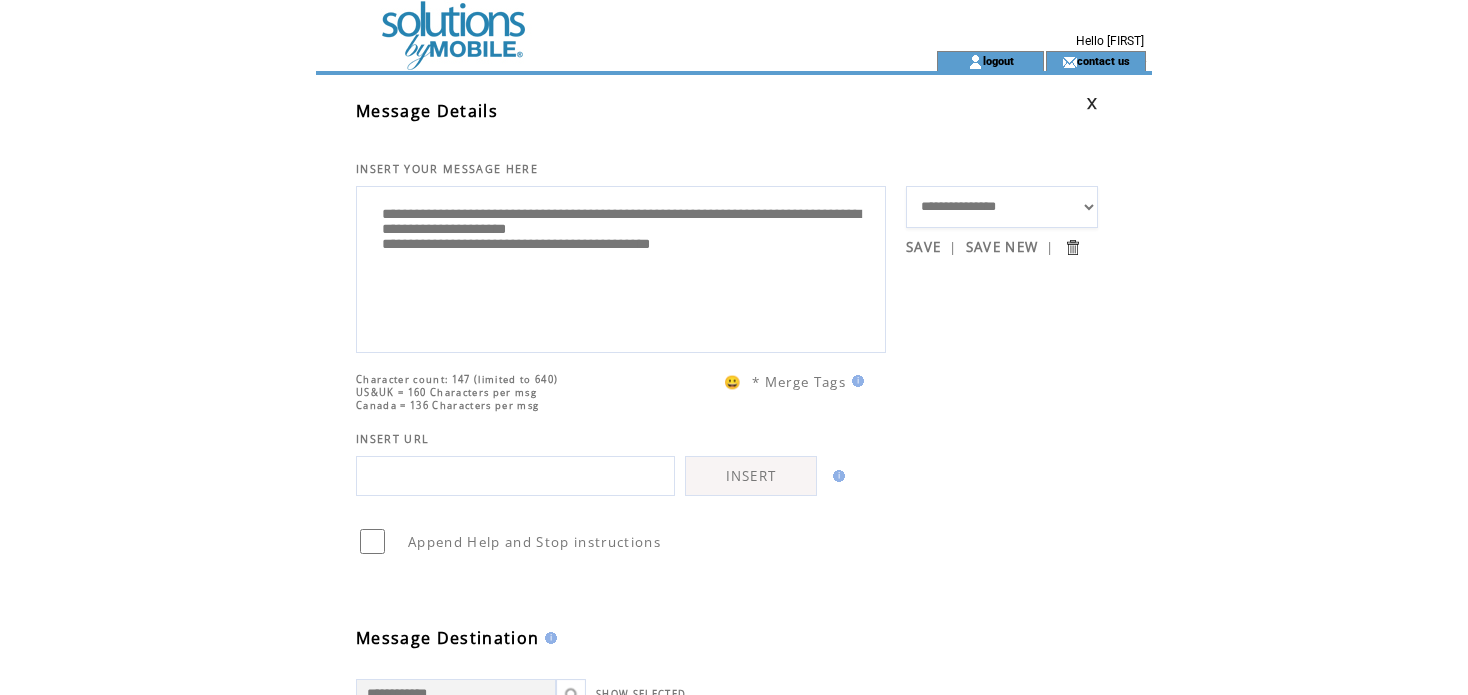 click at bounding box center (1092, 103) 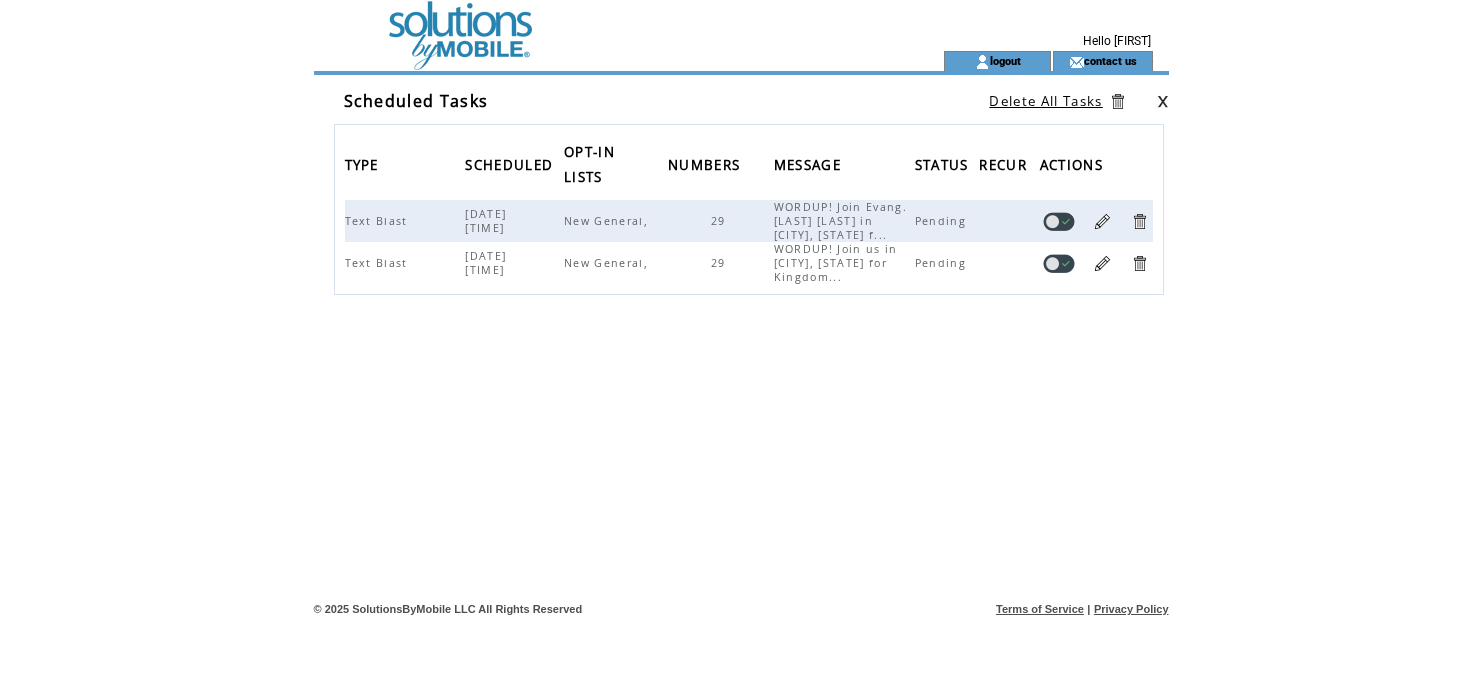 scroll, scrollTop: 0, scrollLeft: 0, axis: both 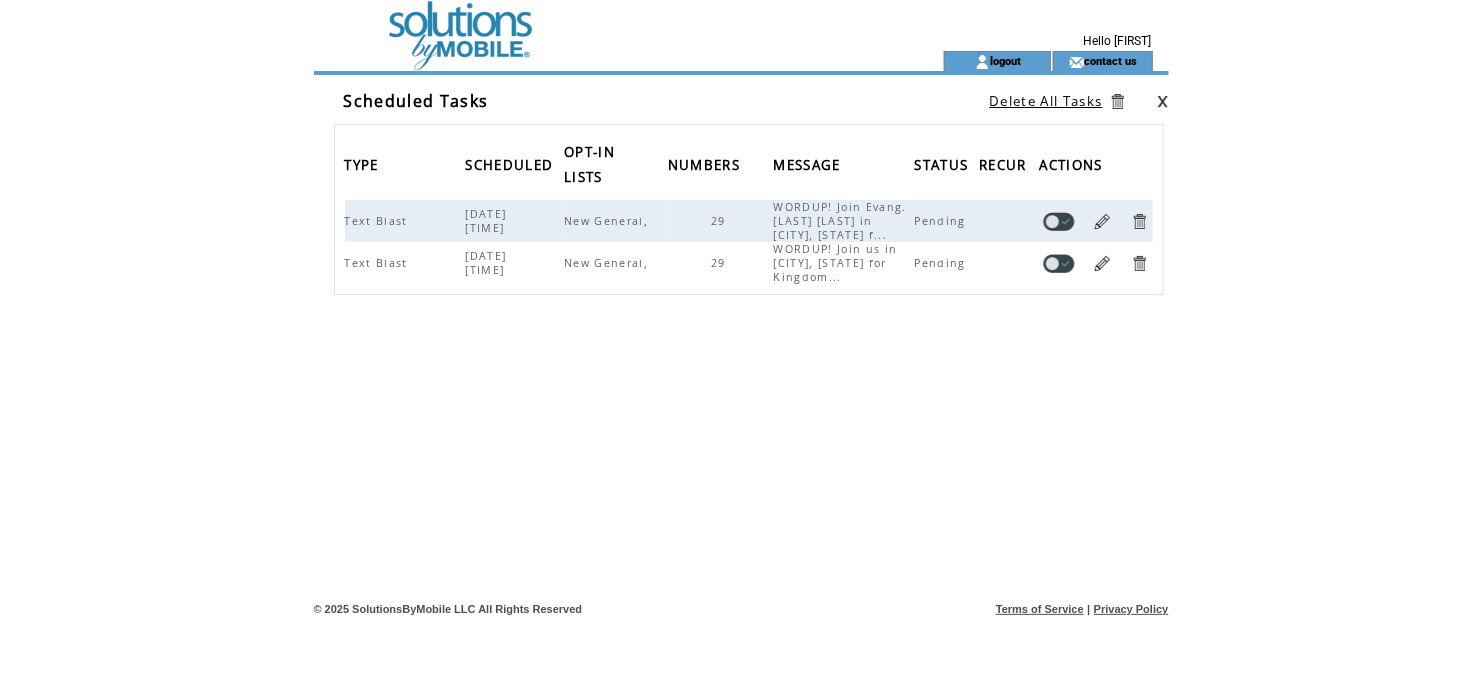 click at bounding box center [1102, 221] 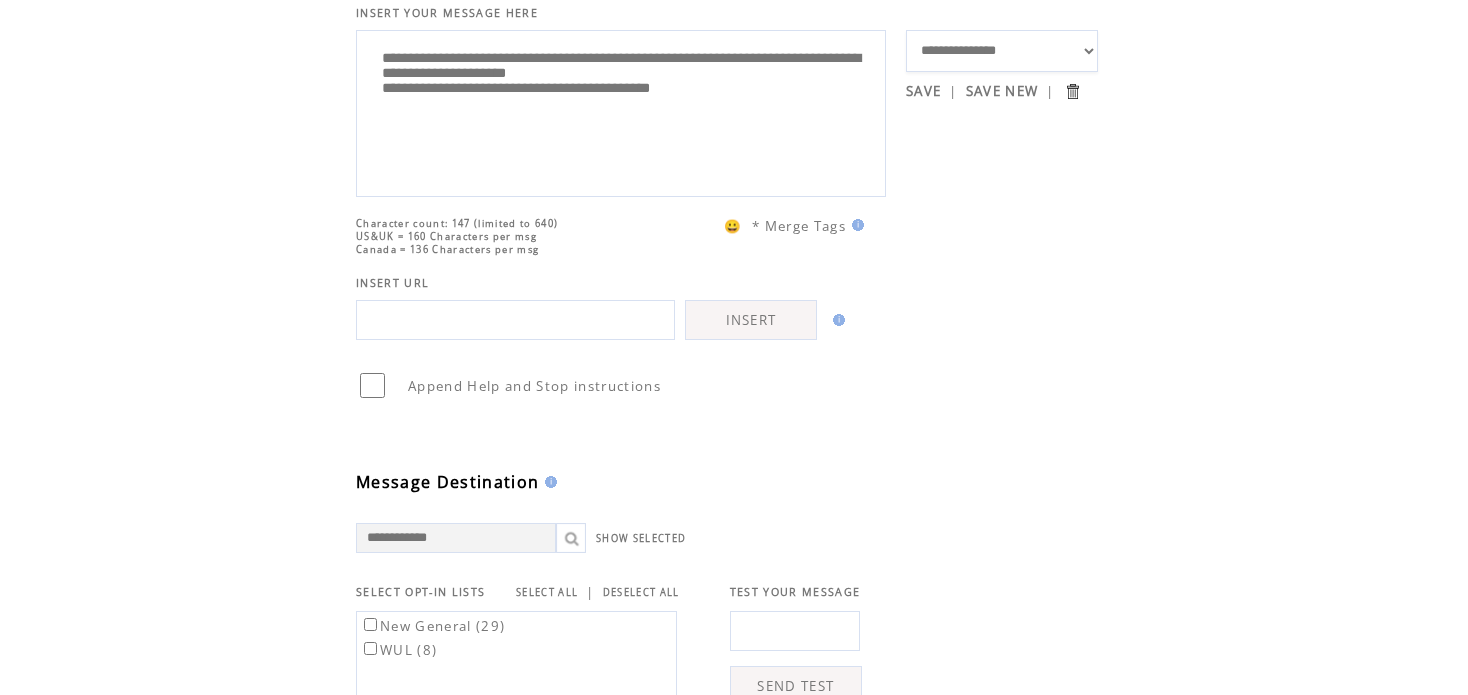 scroll, scrollTop: 0, scrollLeft: 0, axis: both 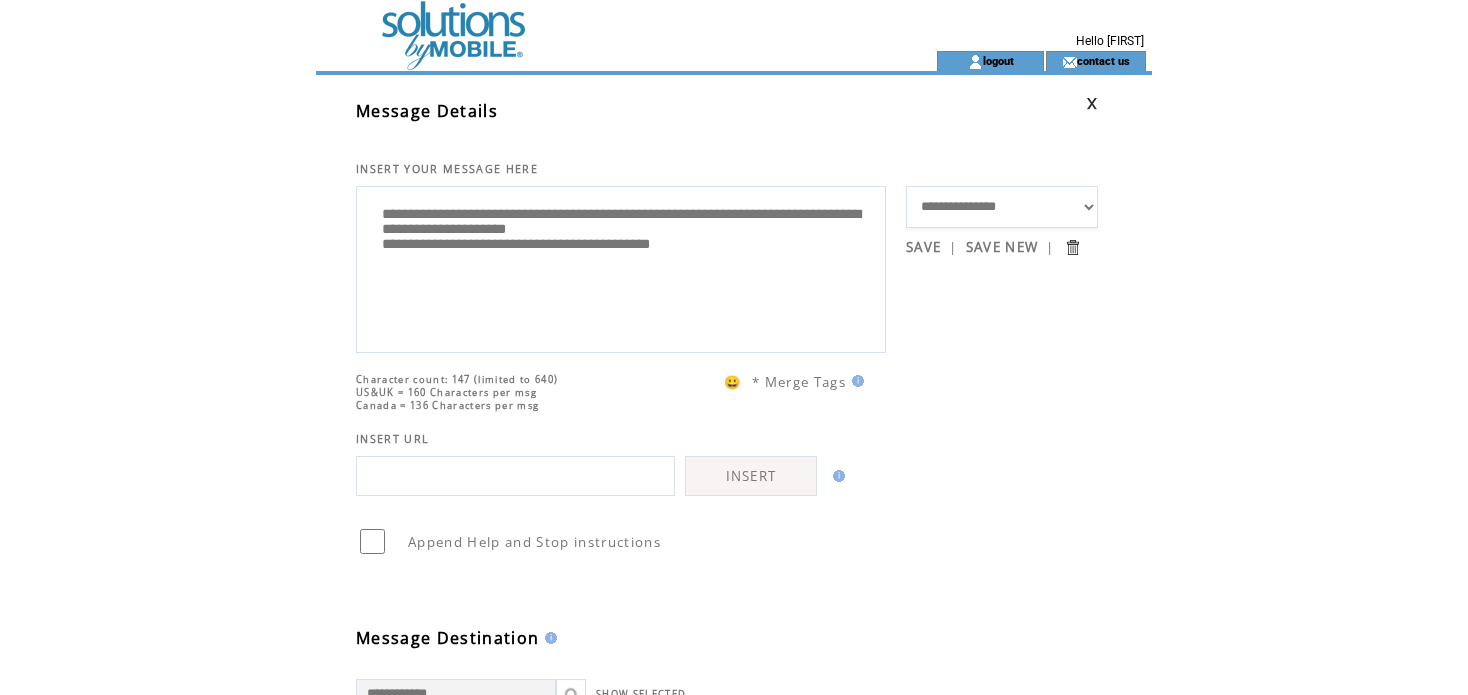 click at bounding box center [1002, 103] 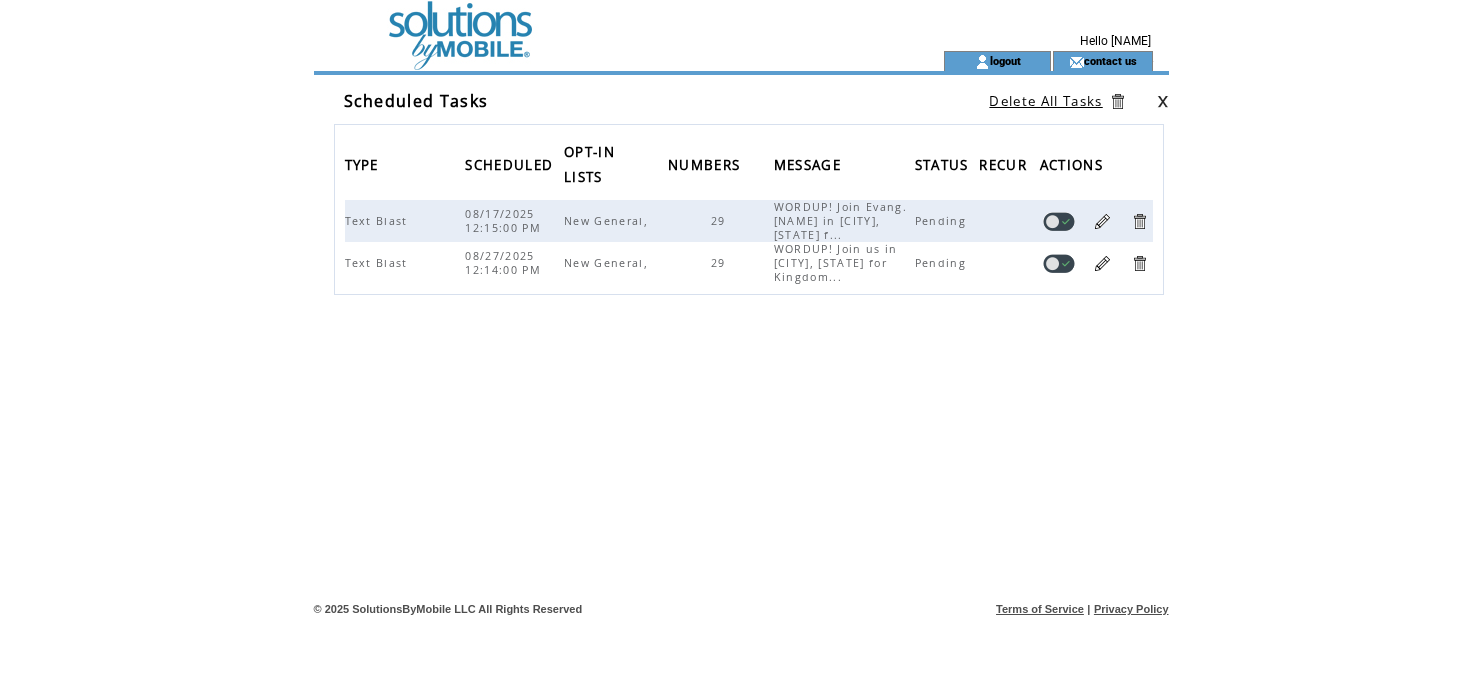scroll, scrollTop: 0, scrollLeft: 0, axis: both 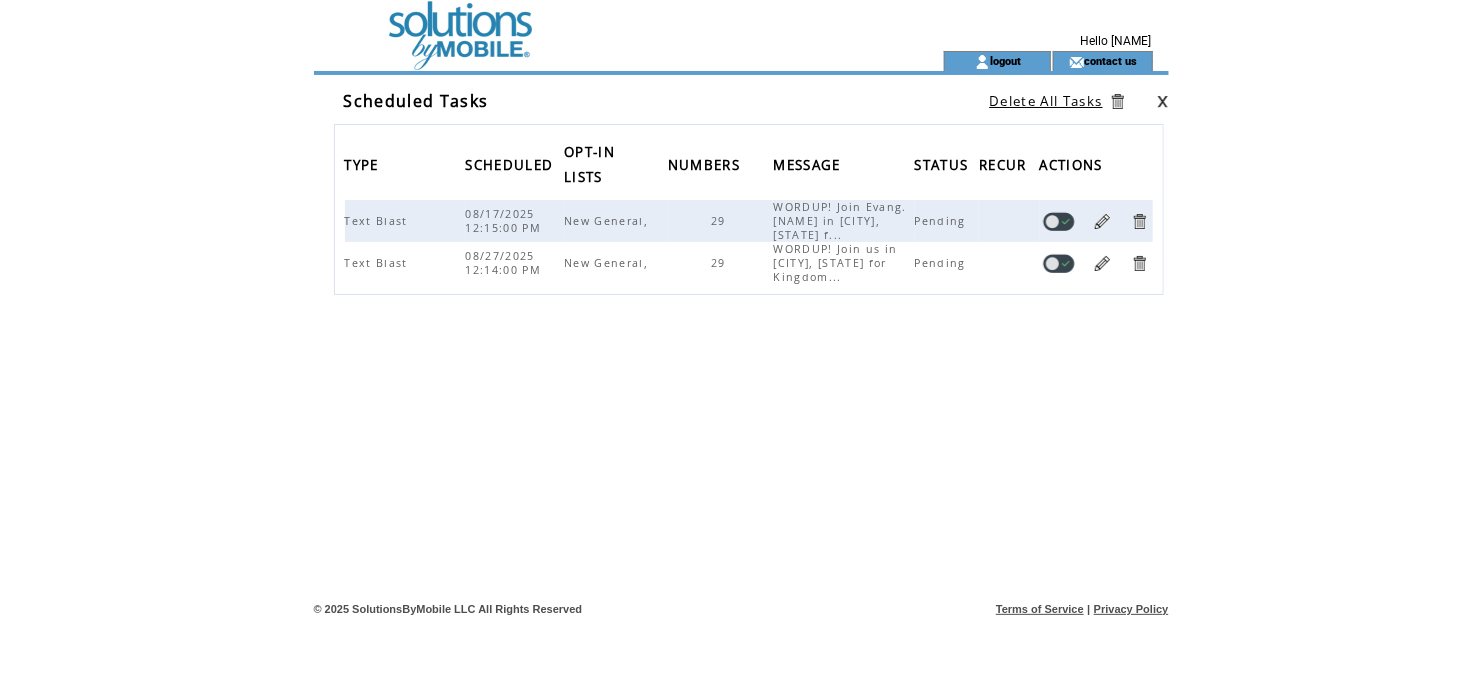click at bounding box center [1163, 101] 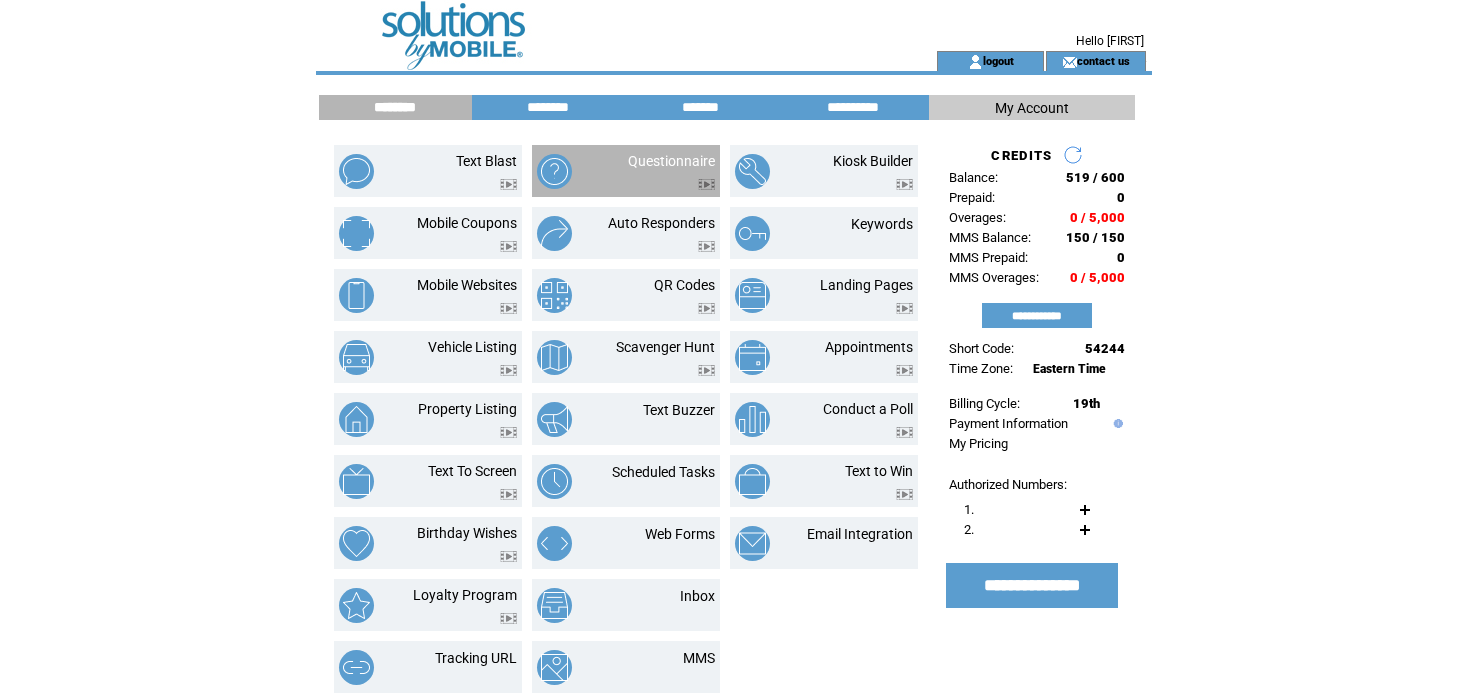 scroll, scrollTop: 0, scrollLeft: 0, axis: both 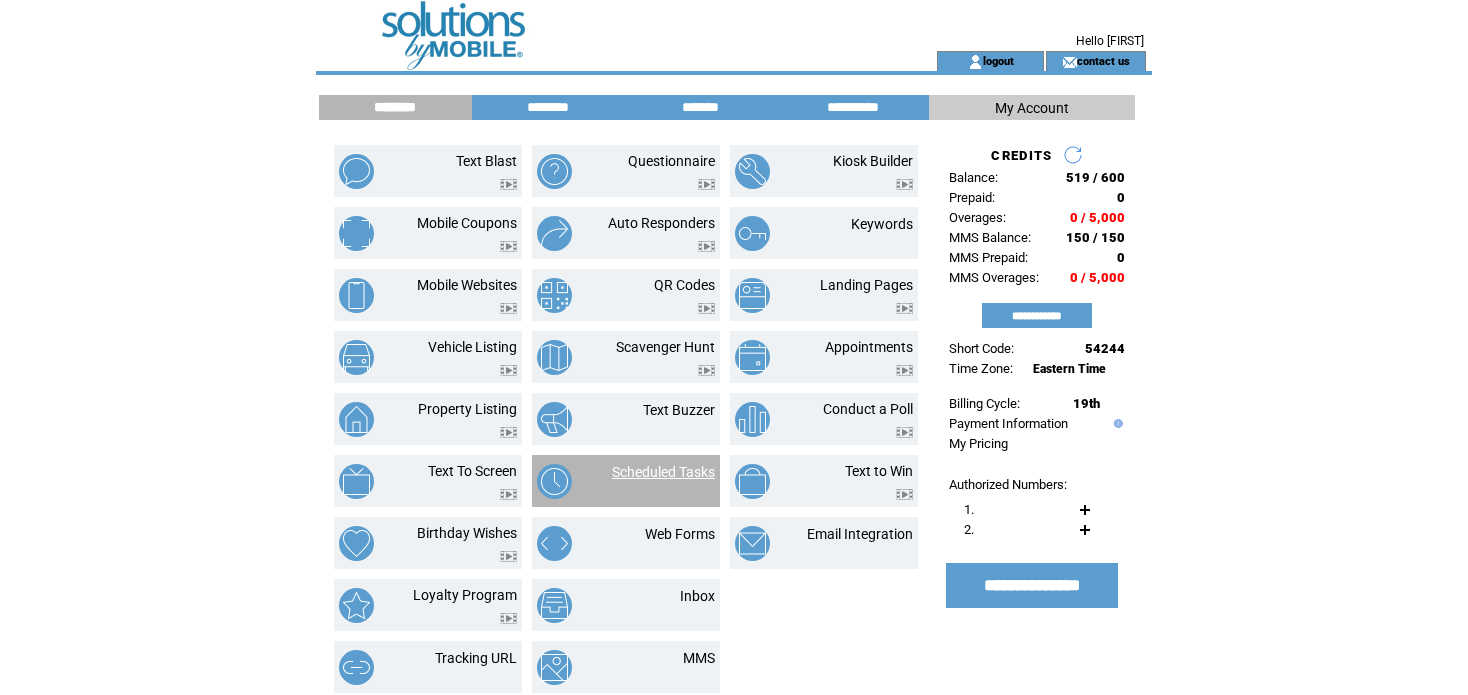 click on "Scheduled Tasks" at bounding box center [663, 472] 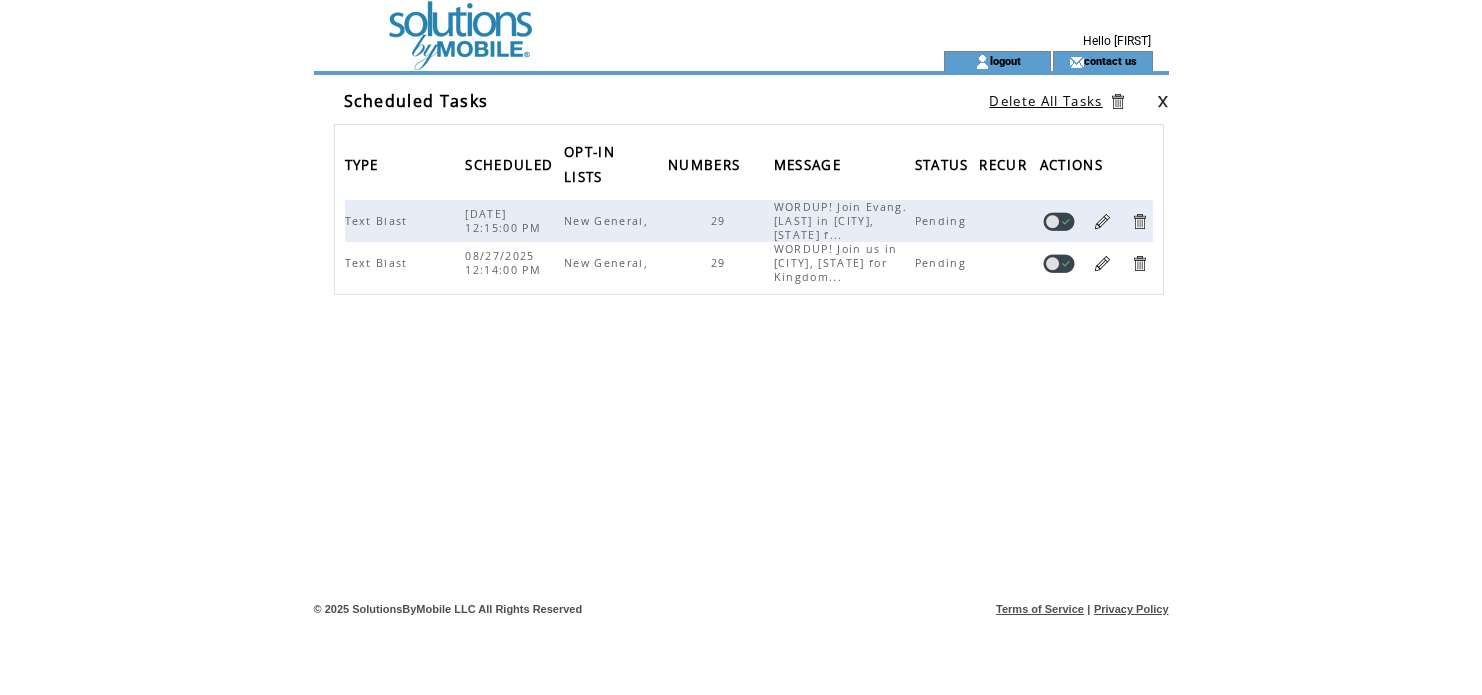 scroll, scrollTop: 0, scrollLeft: 0, axis: both 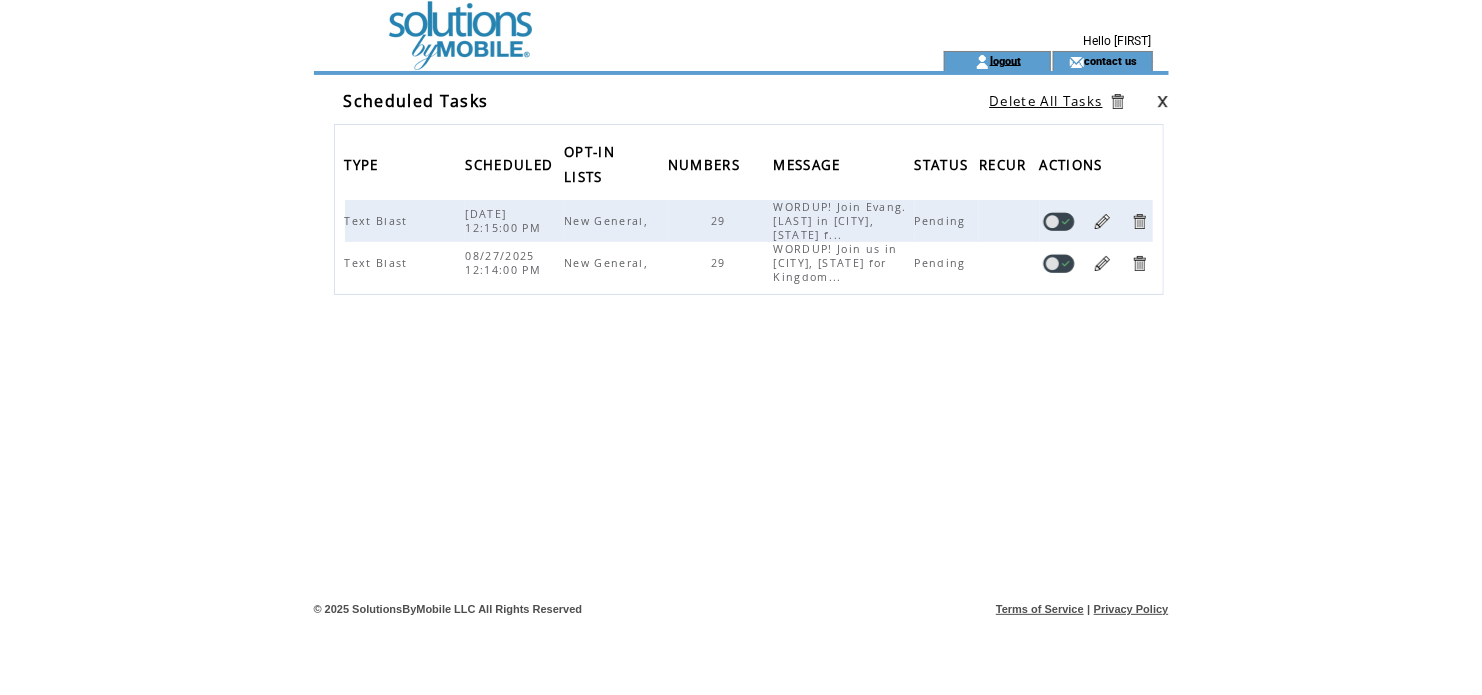 click on "logout" at bounding box center [1005, 60] 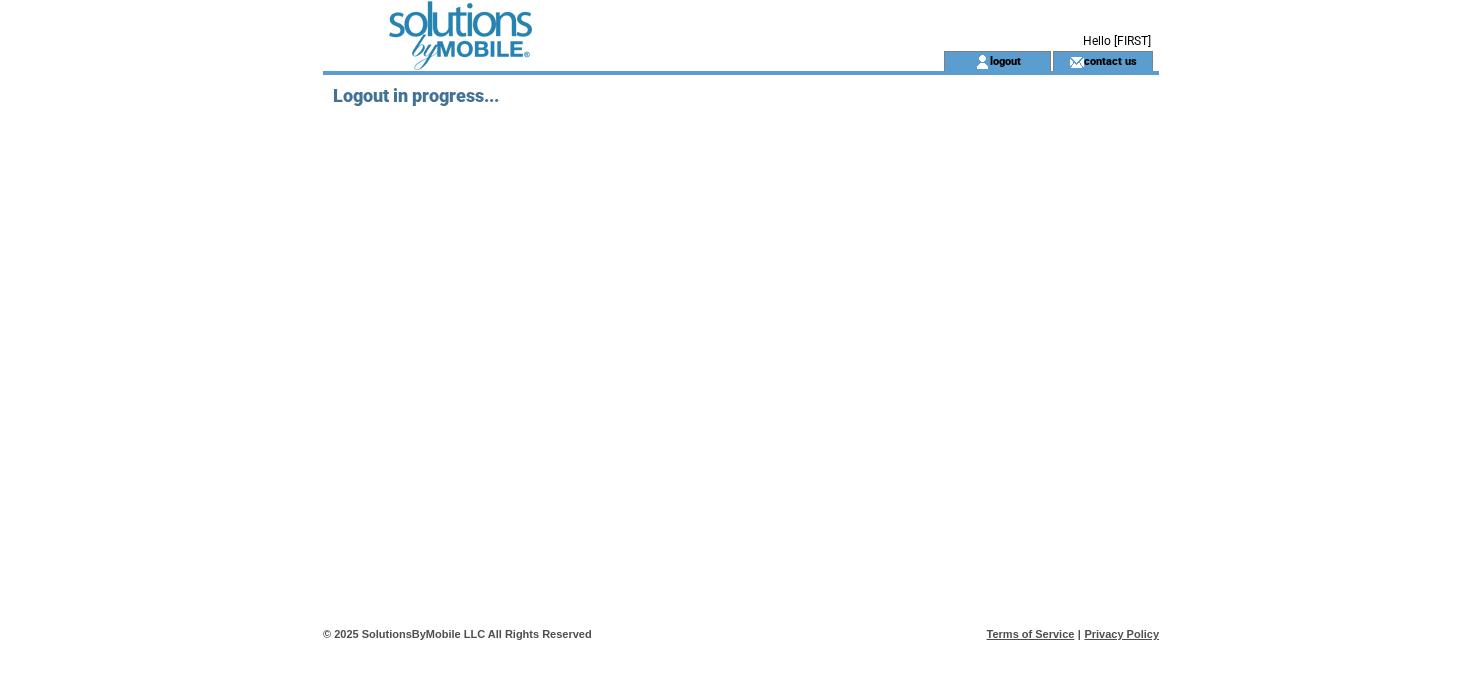 scroll, scrollTop: 0, scrollLeft: 0, axis: both 